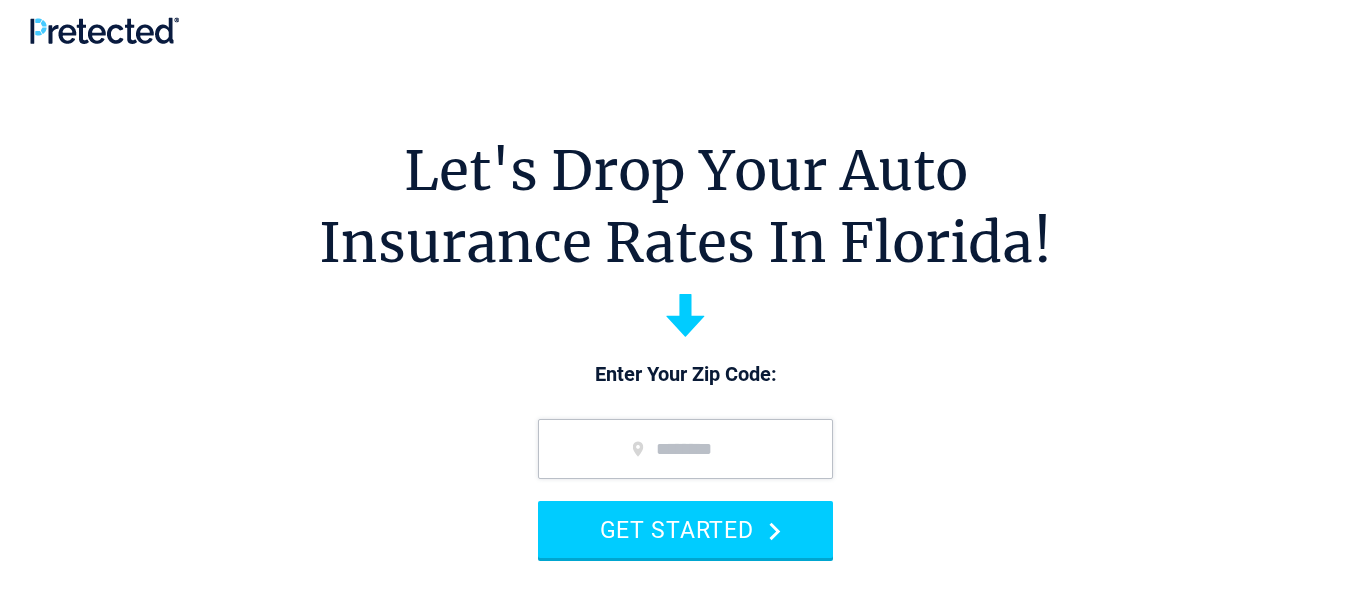 scroll, scrollTop: 0, scrollLeft: 0, axis: both 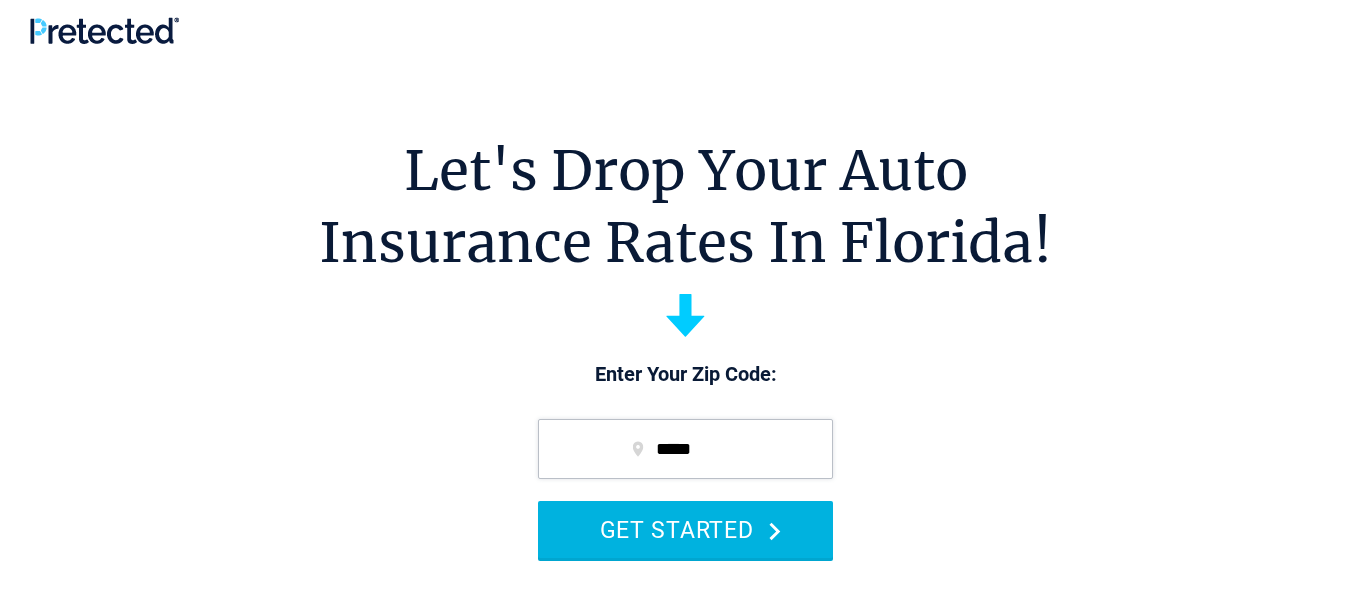 type on "*****" 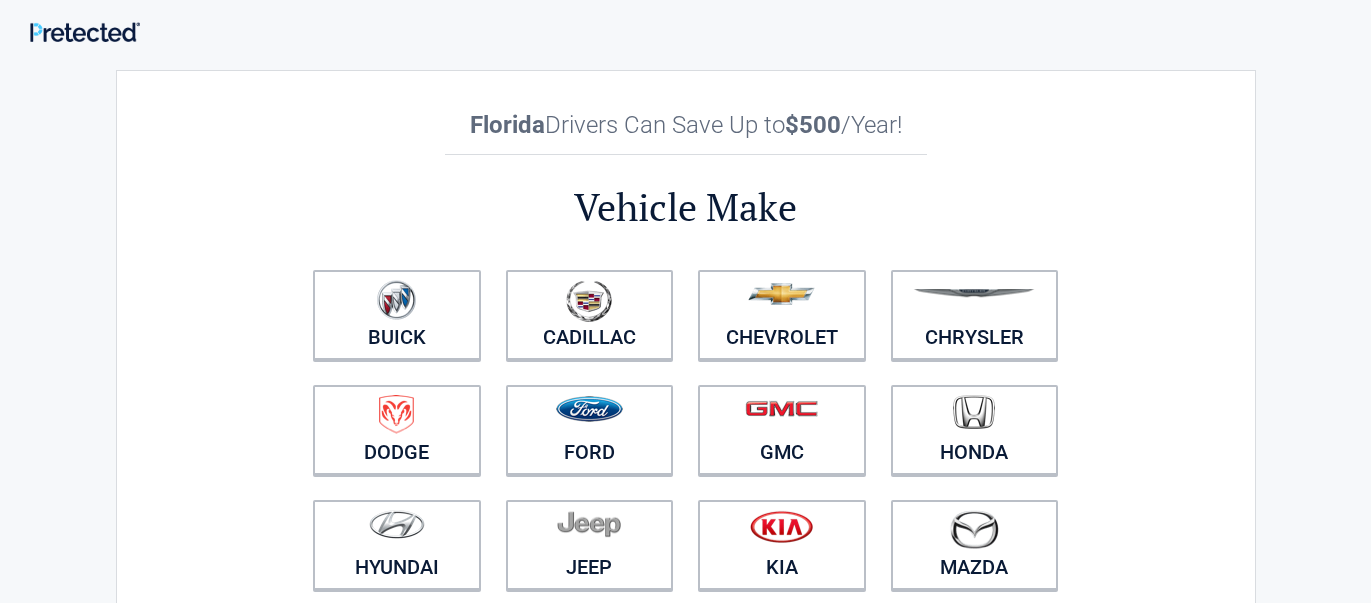 scroll, scrollTop: 0, scrollLeft: 0, axis: both 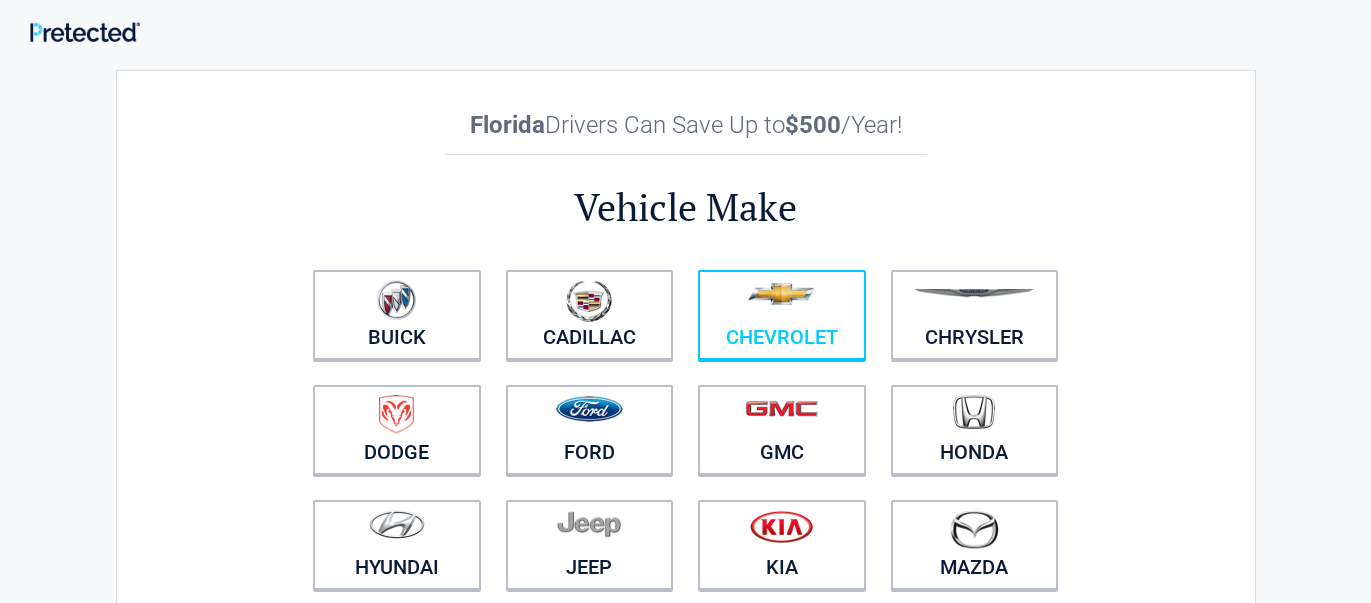 click at bounding box center [782, 302] 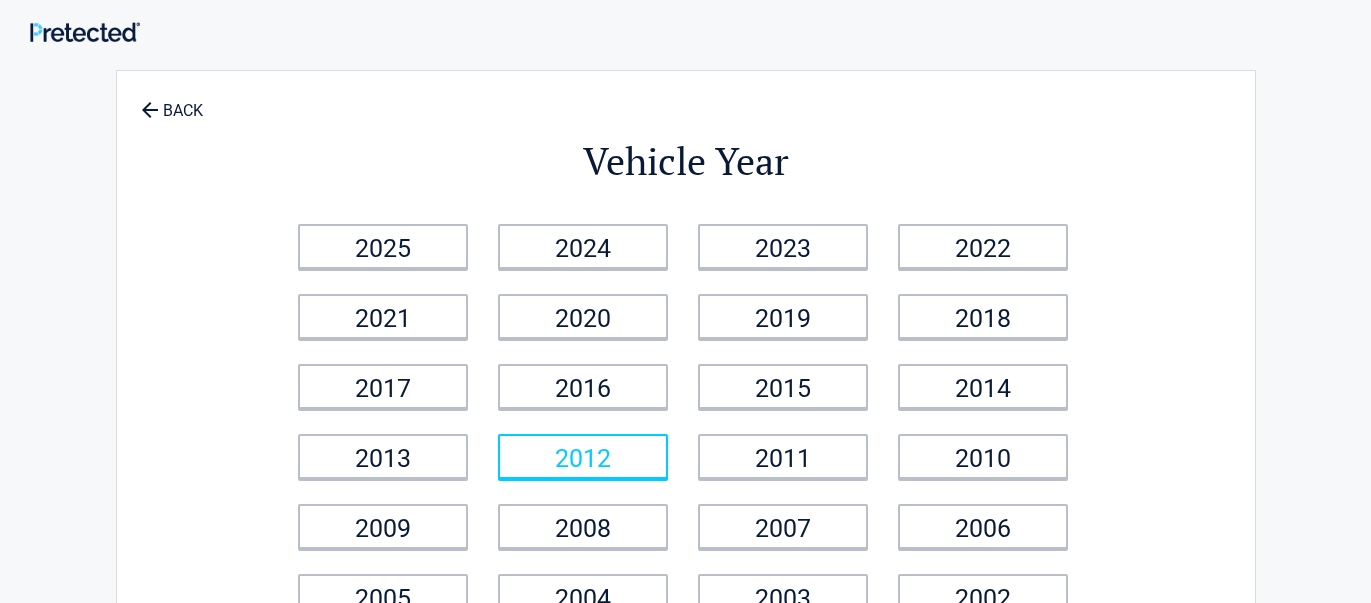 click on "2012" at bounding box center [583, 456] 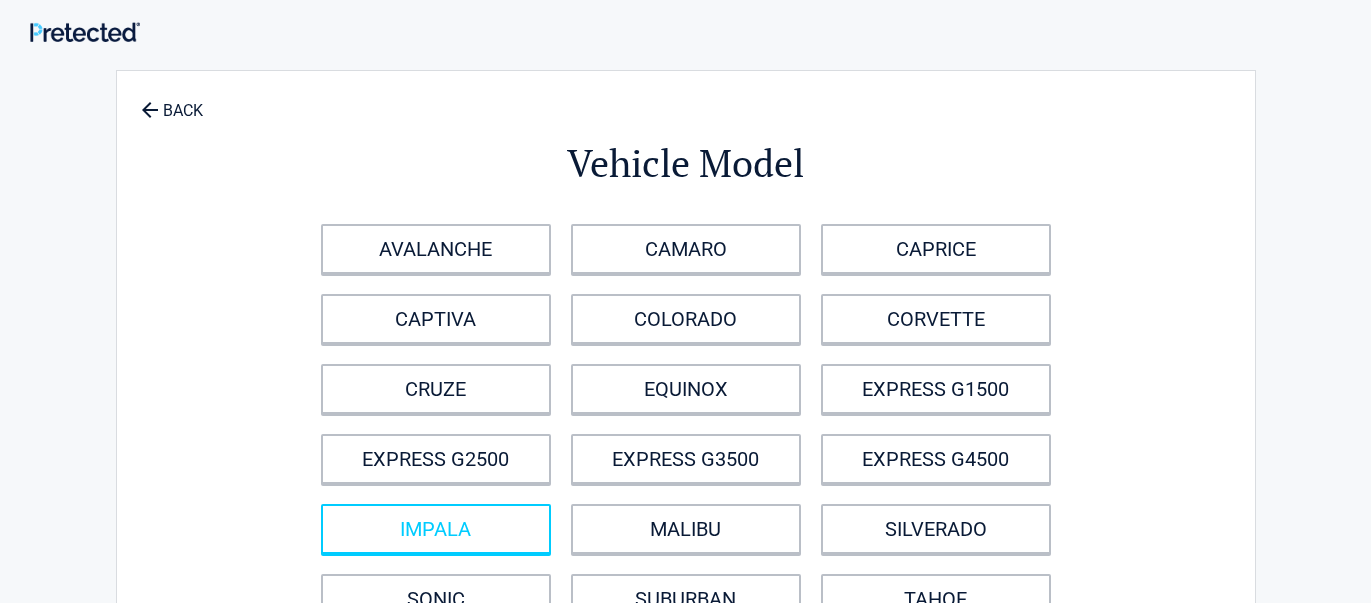 click on "IMPALA" at bounding box center (436, 529) 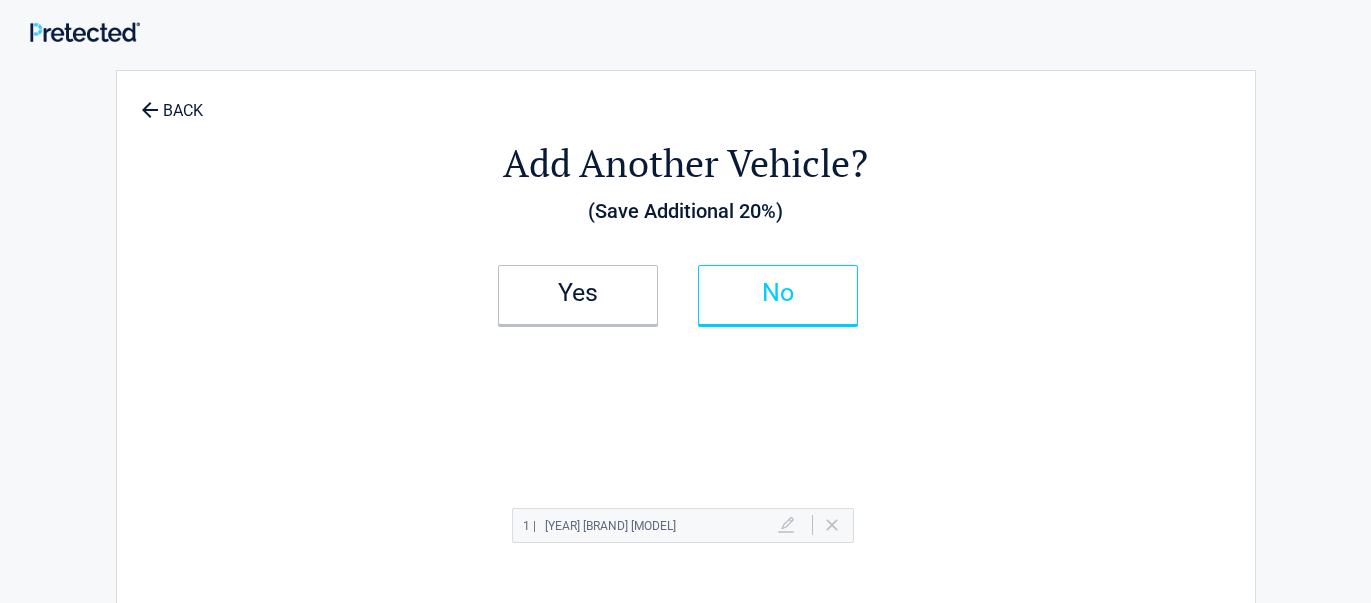 click on "No" at bounding box center [778, 293] 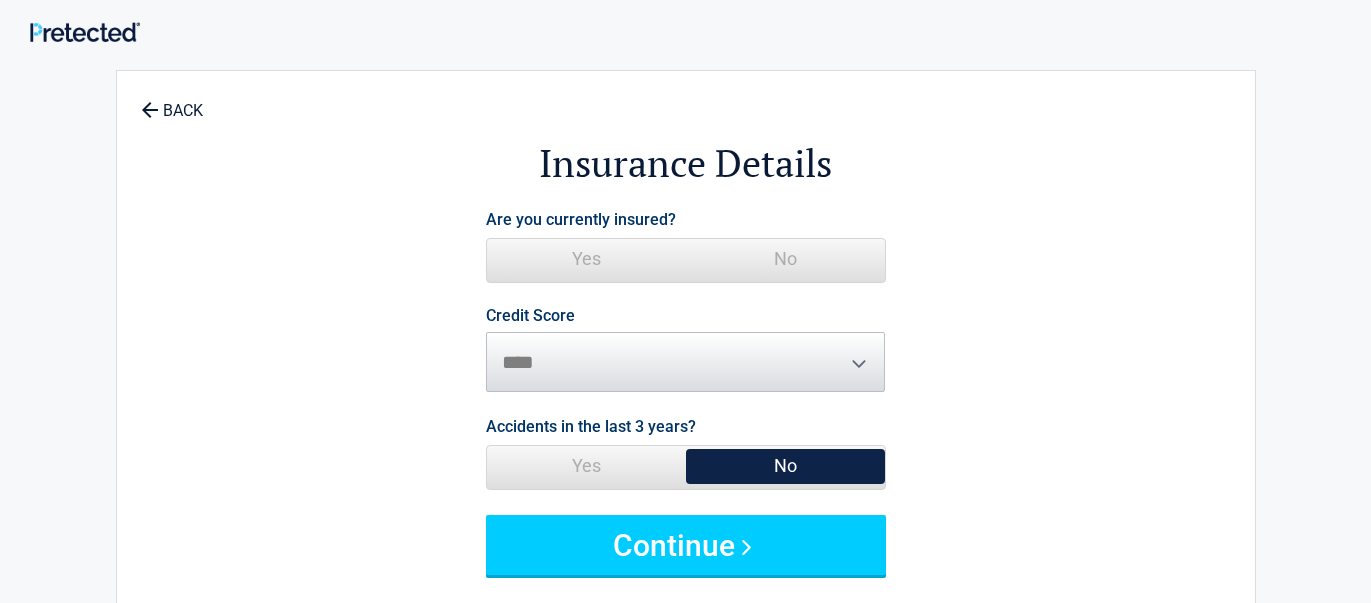 click on "Yes" at bounding box center (586, 259) 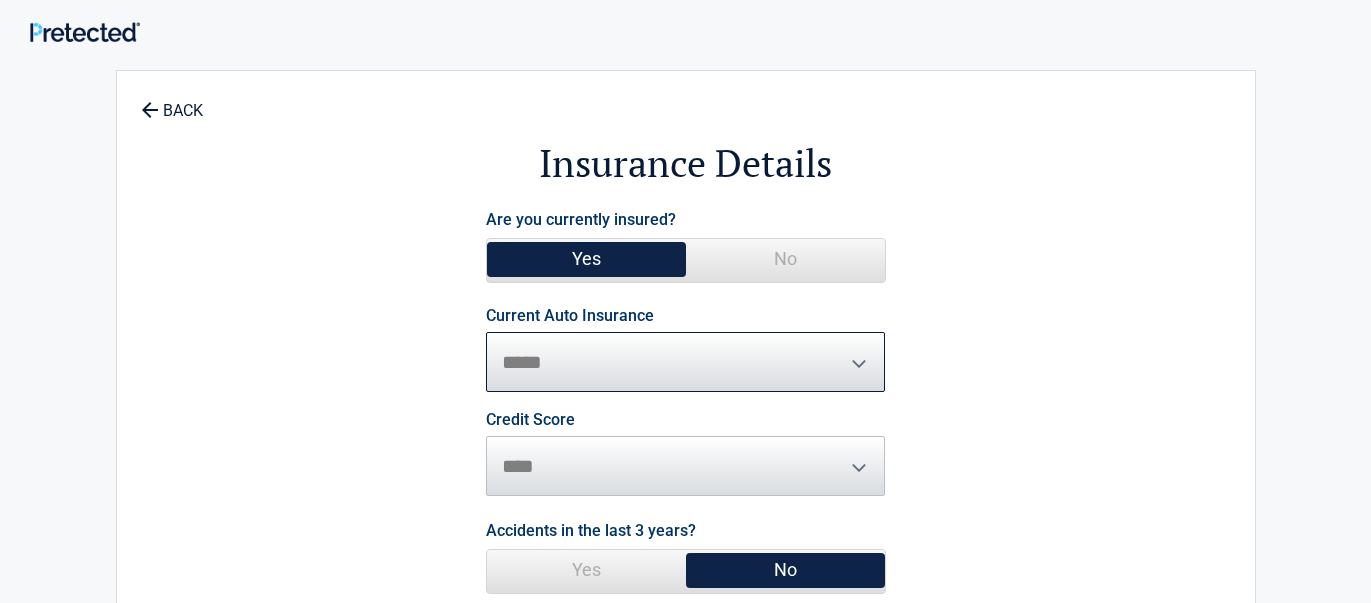 click on "**********" at bounding box center (686, 362) 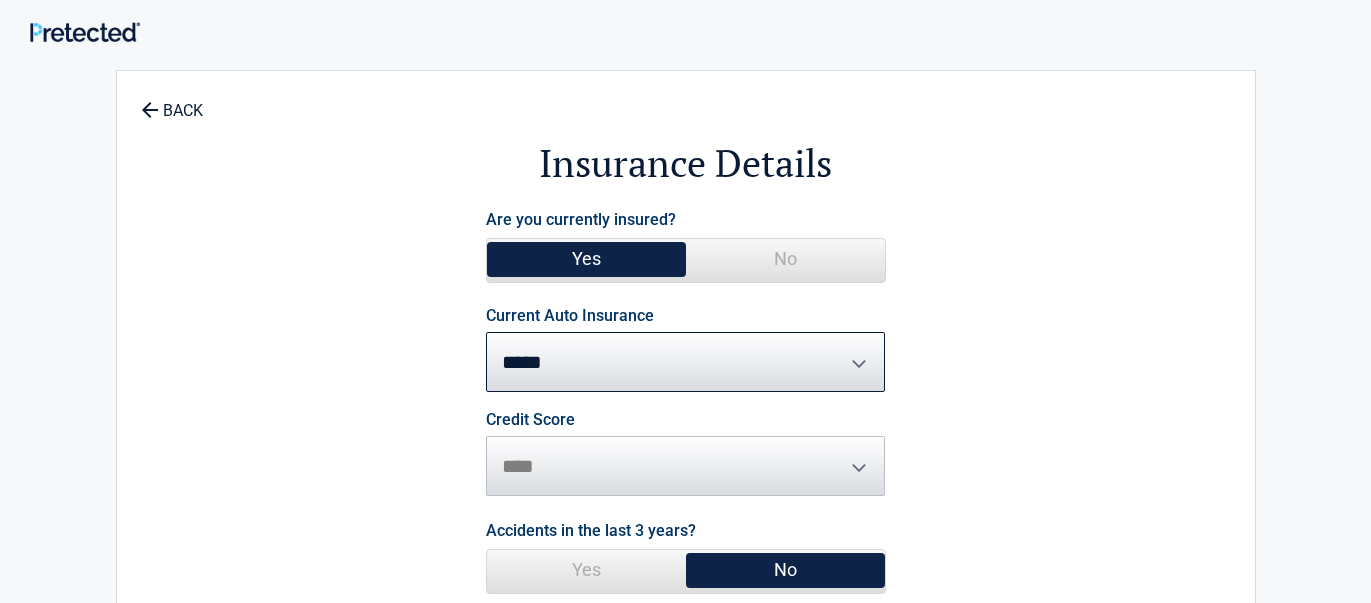 click on "**********" at bounding box center [686, 350] 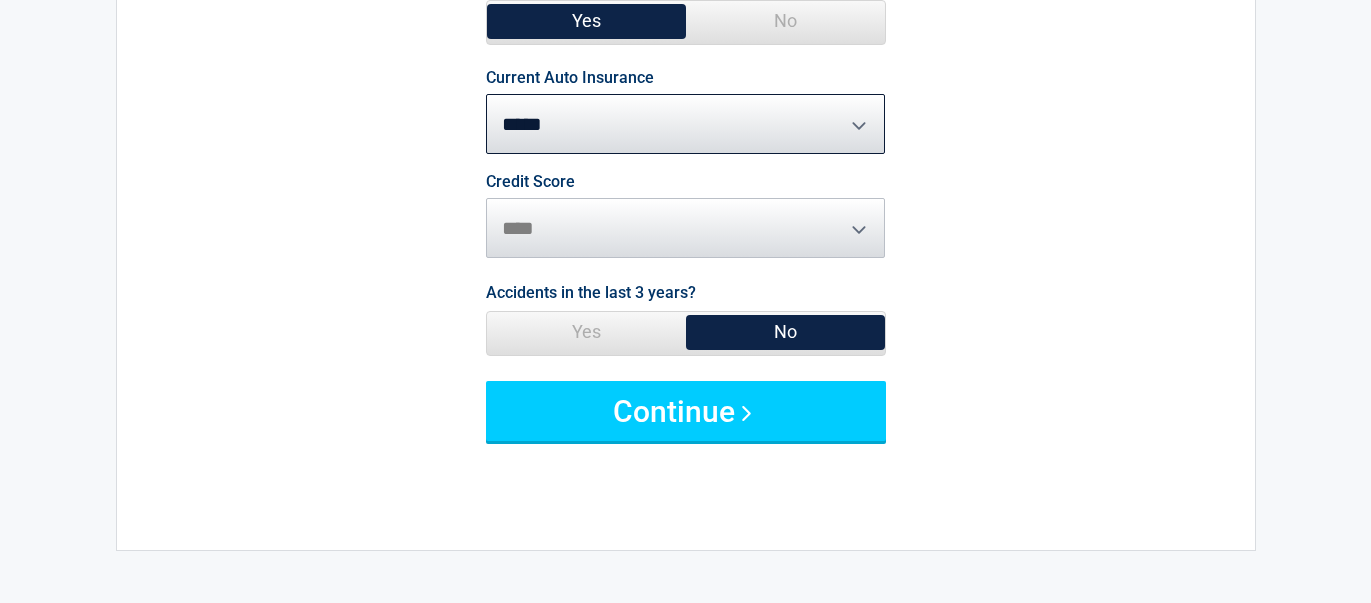 scroll, scrollTop: 239, scrollLeft: 0, axis: vertical 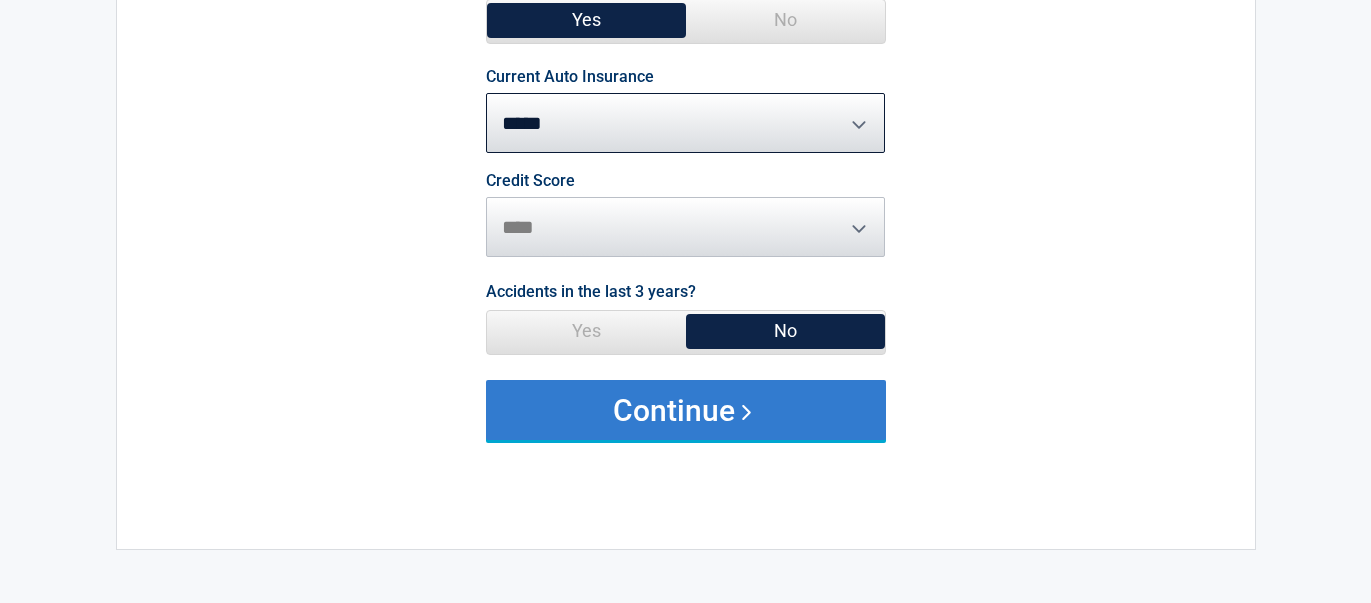 click on "Continue" at bounding box center [686, 410] 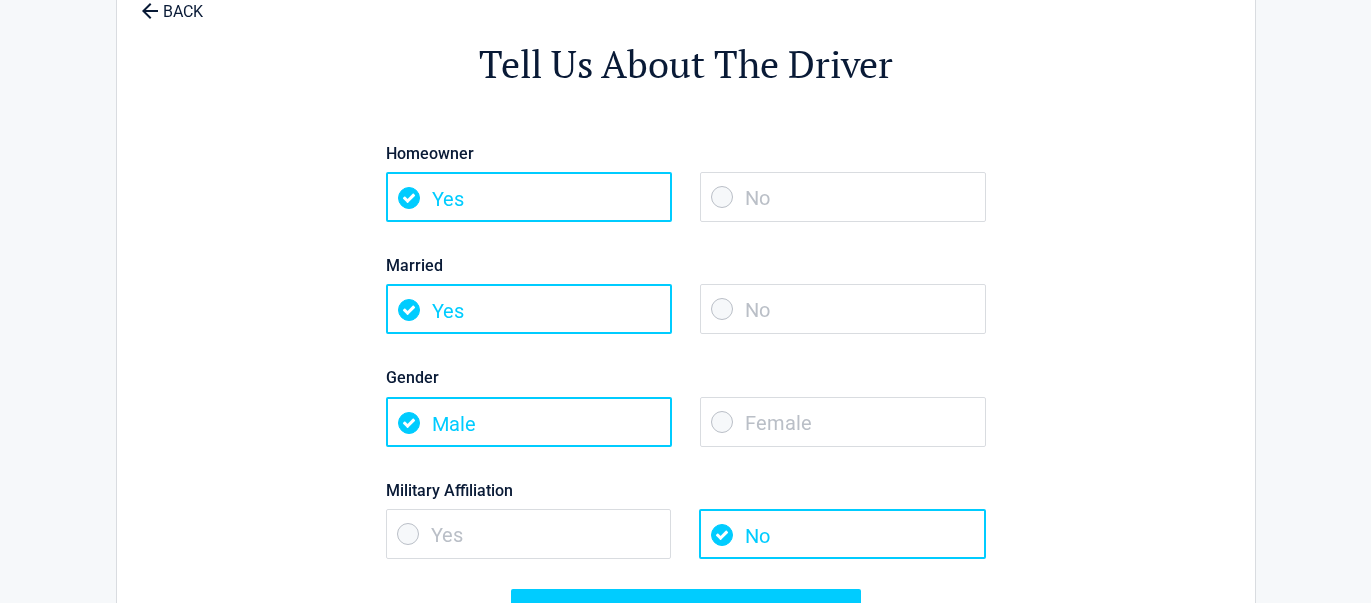scroll, scrollTop: 0, scrollLeft: 0, axis: both 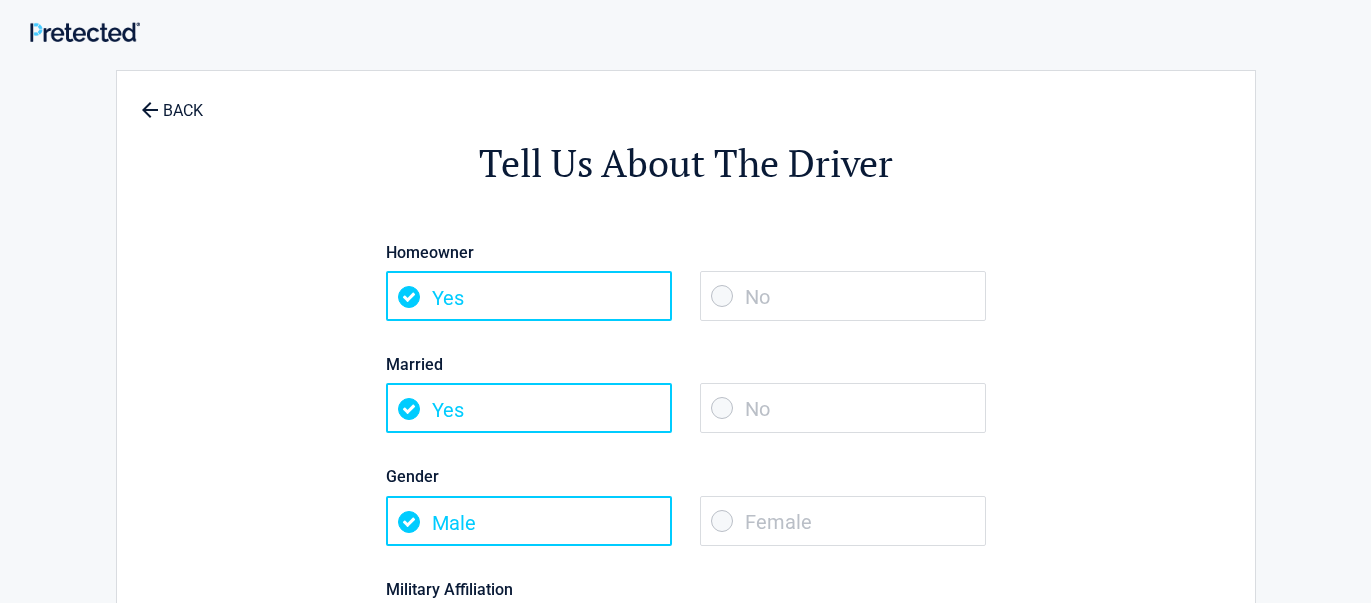 click on "No" at bounding box center (843, 408) 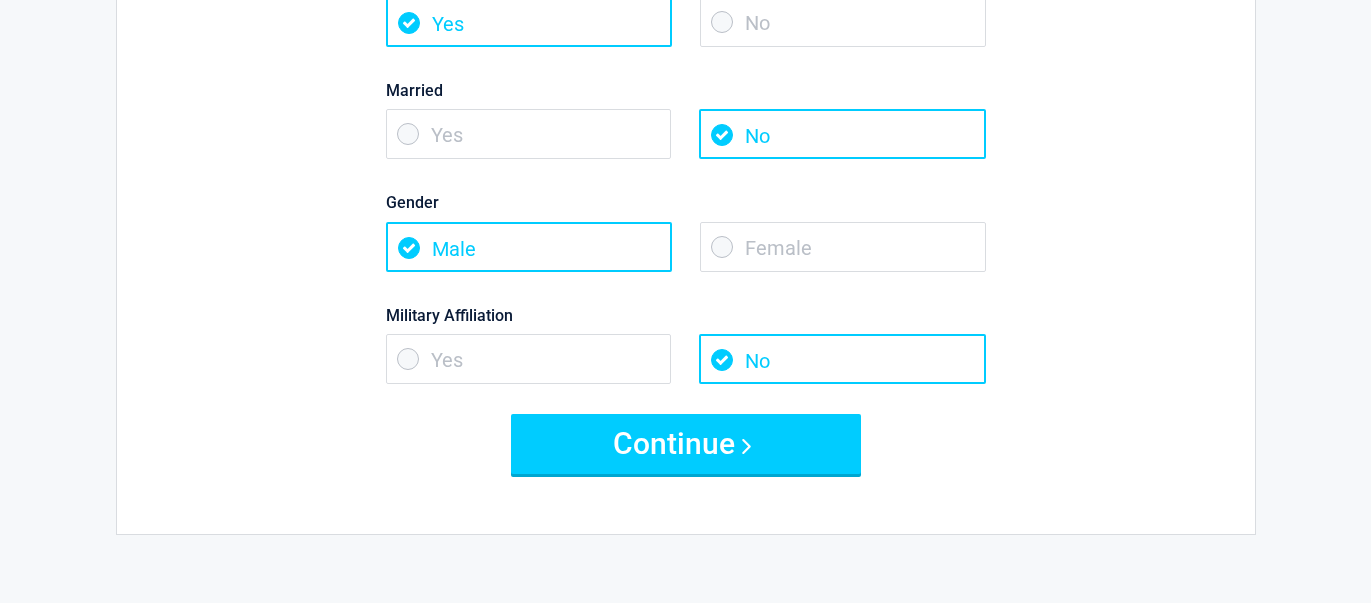 scroll, scrollTop: 279, scrollLeft: 0, axis: vertical 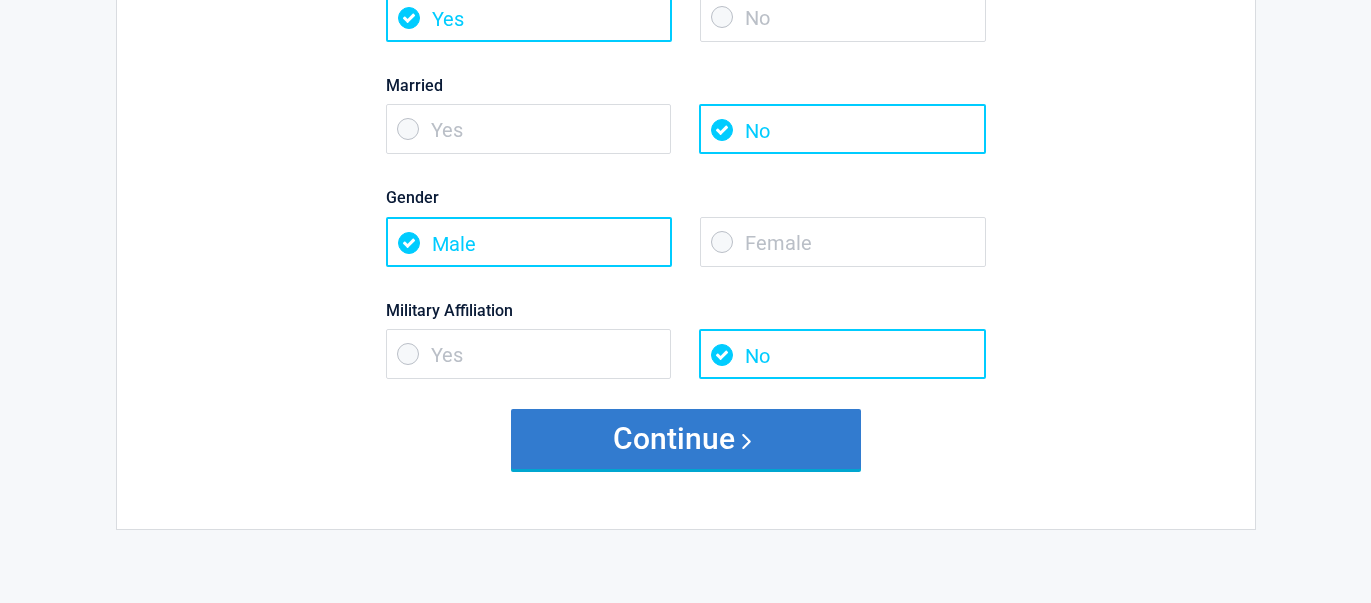 click on "Continue" at bounding box center (686, 439) 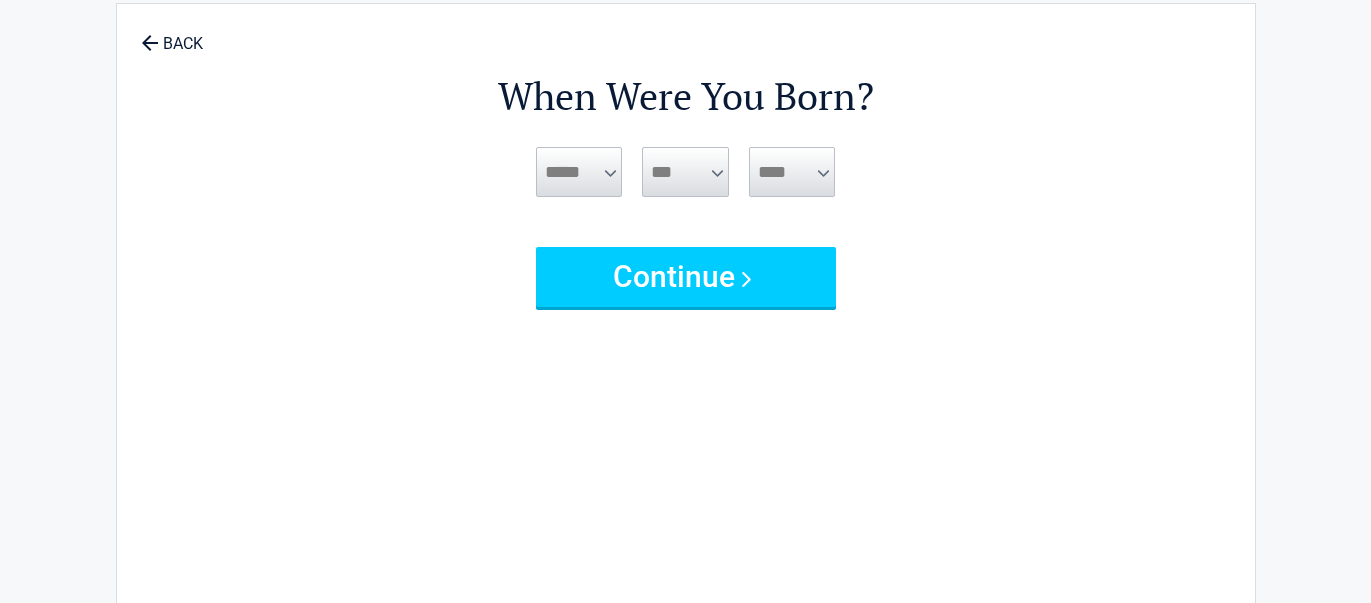 scroll, scrollTop: 0, scrollLeft: 0, axis: both 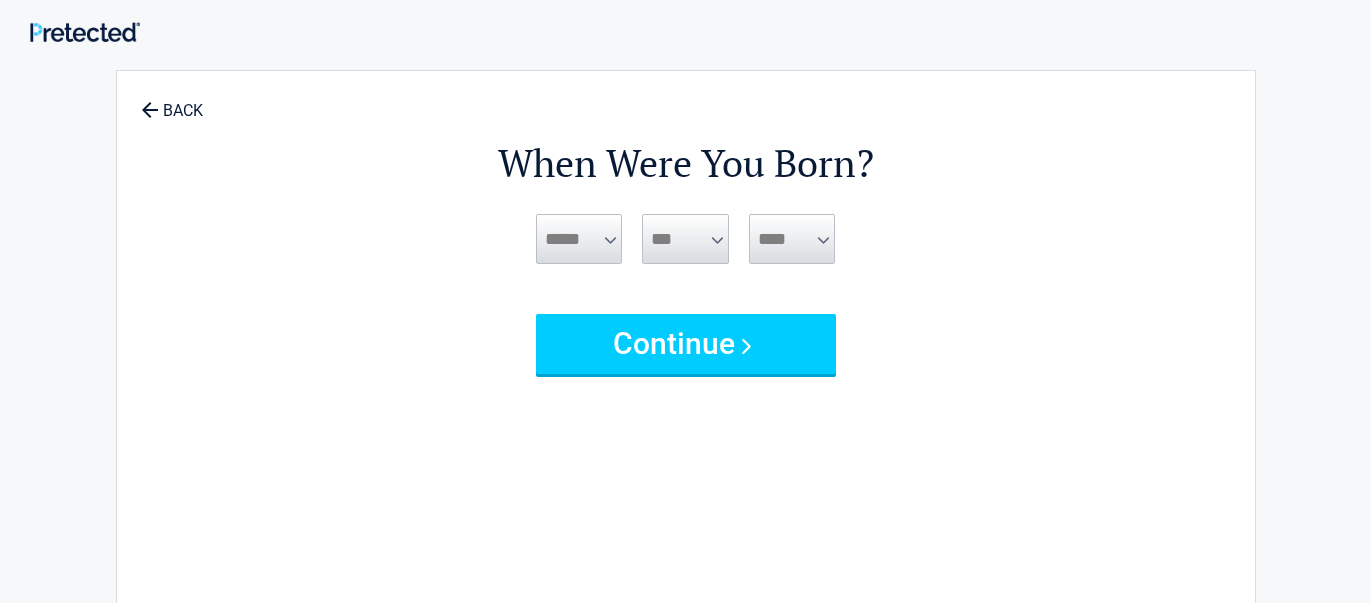 click on "*****
***
***
***
***
***
***
***
***
***
***
***
***" at bounding box center (579, 239) 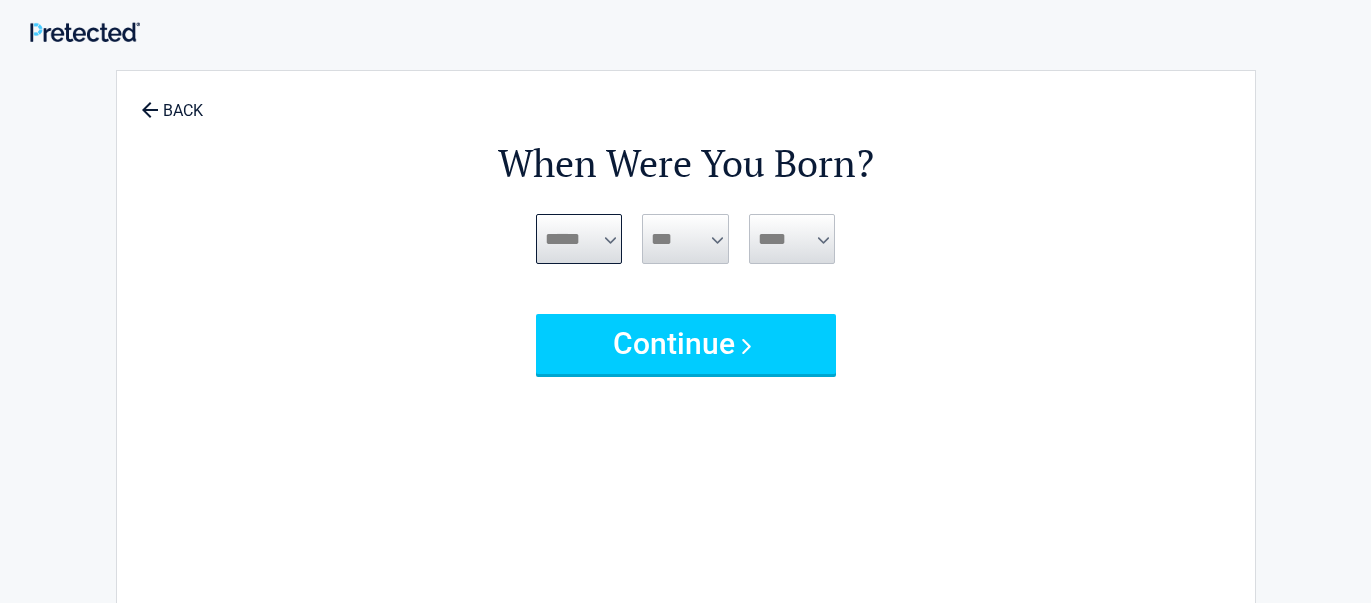 click on "*****
***
***
***
***
***
***
***
***
***
***
***
***" at bounding box center [579, 239] 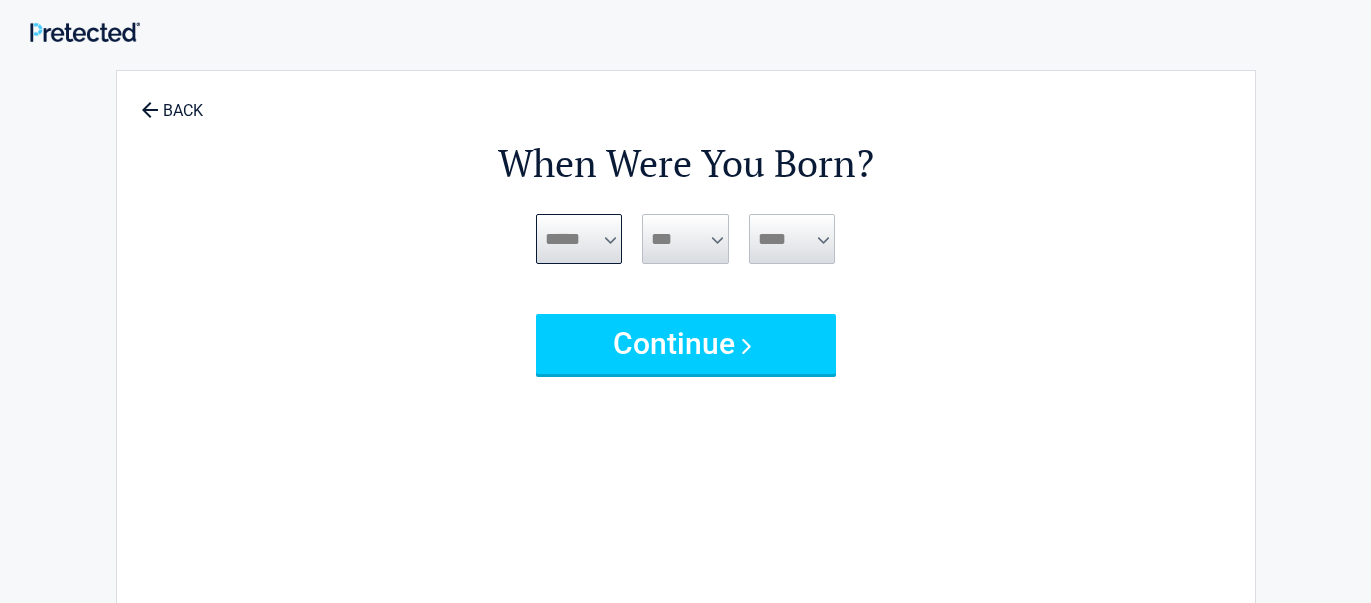 select on "*" 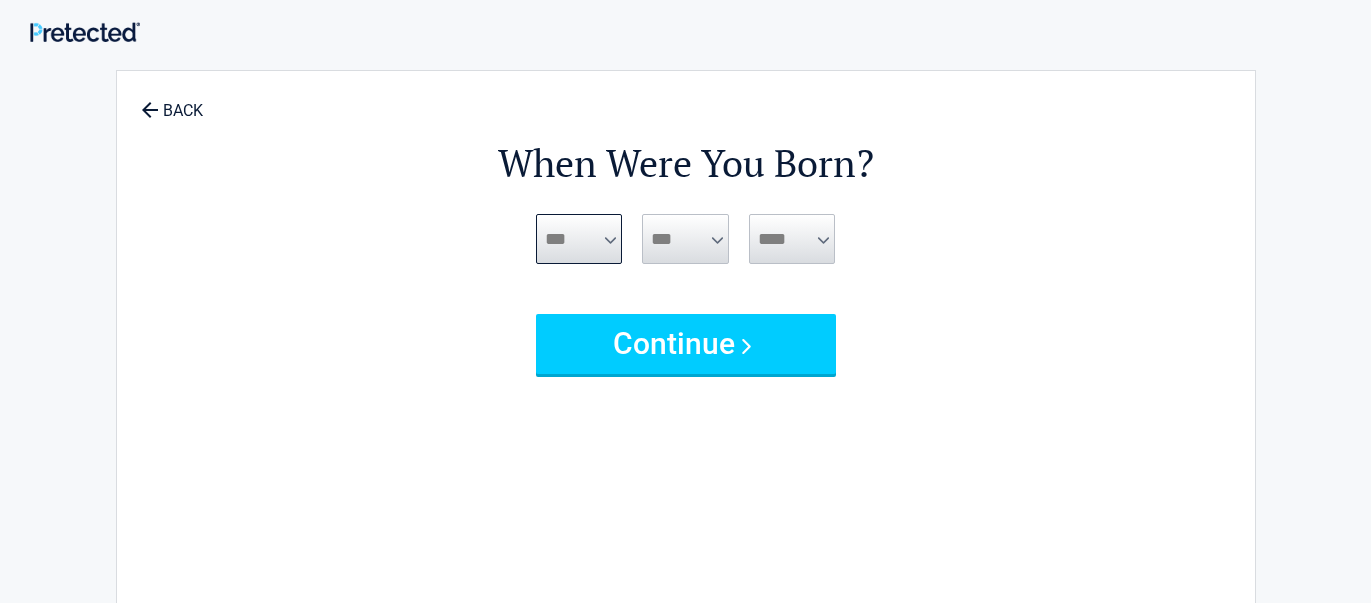 click on "*****
***
***
***
***
***
***
***
***
***
***
***
***" at bounding box center [579, 239] 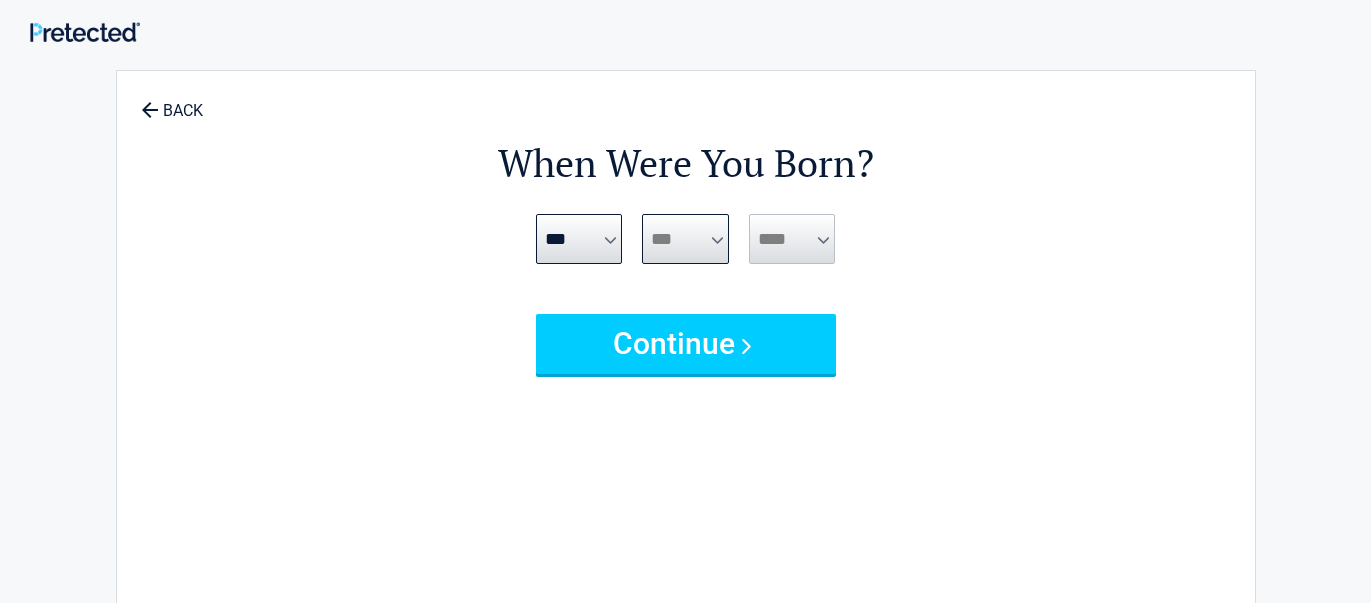 click on "*** * * * * * * * * * ** ** ** ** ** ** ** ** ** ** ** ** ** ** ** ** ** ** ** ** **" at bounding box center (685, 239) 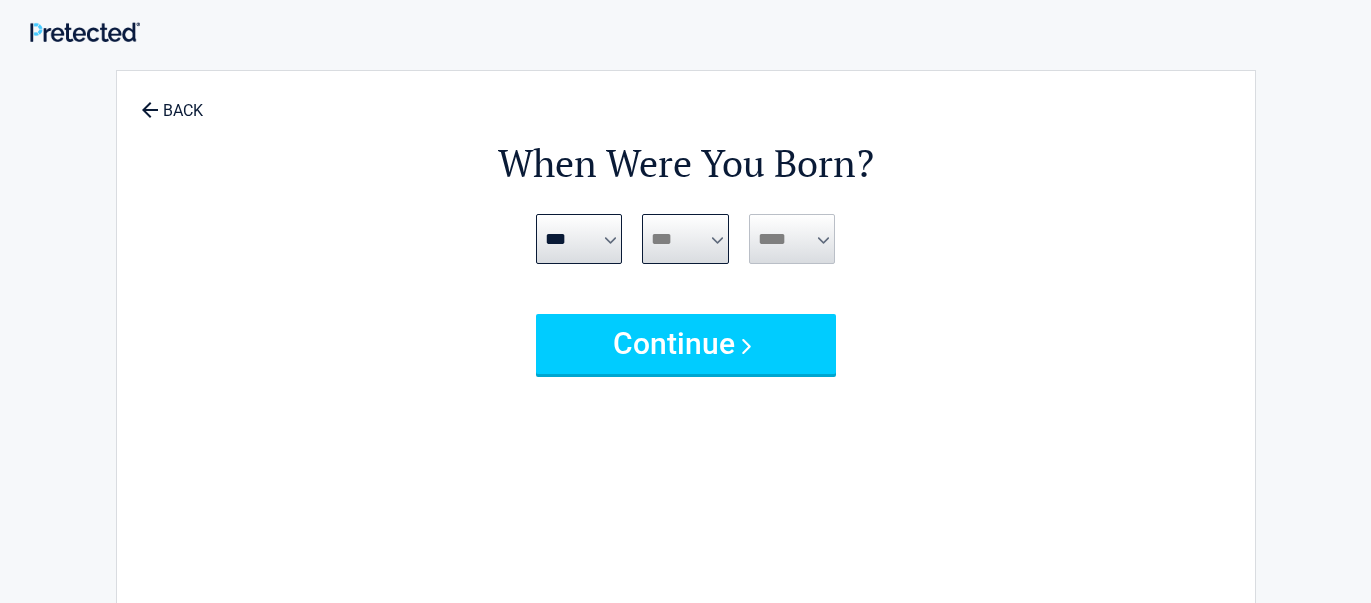 select on "*" 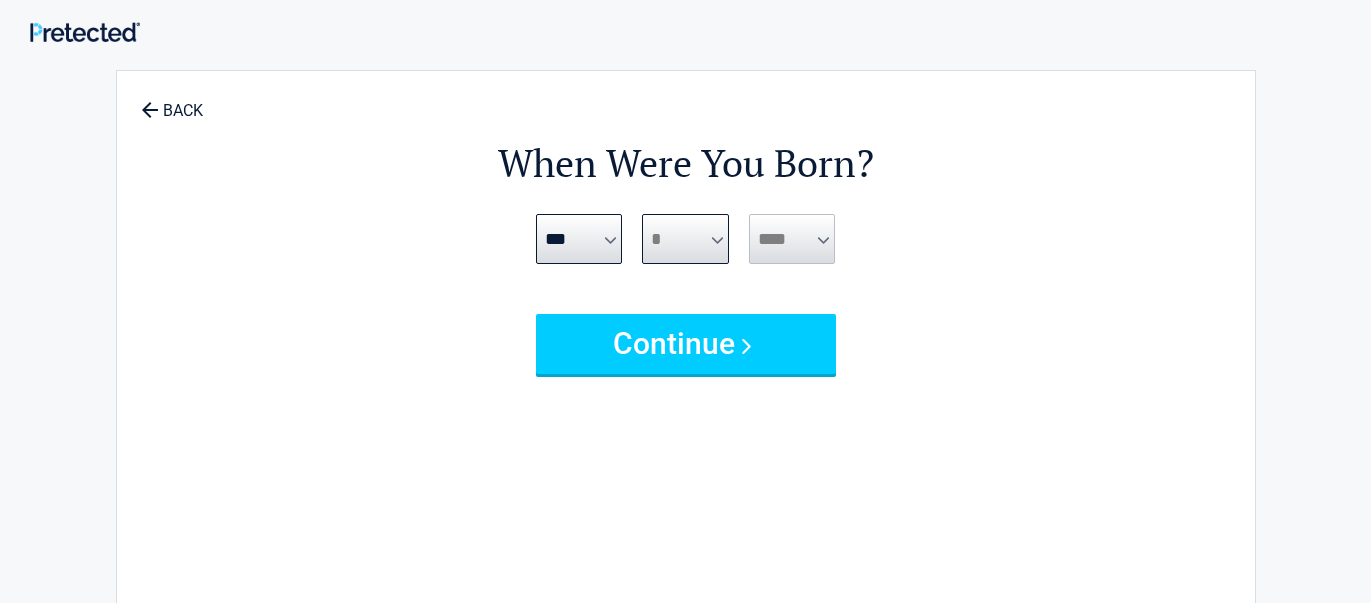 click on "*** * * * * * * * * * ** ** ** ** ** ** ** ** ** ** ** ** ** ** ** ** ** ** ** ** **" at bounding box center [685, 239] 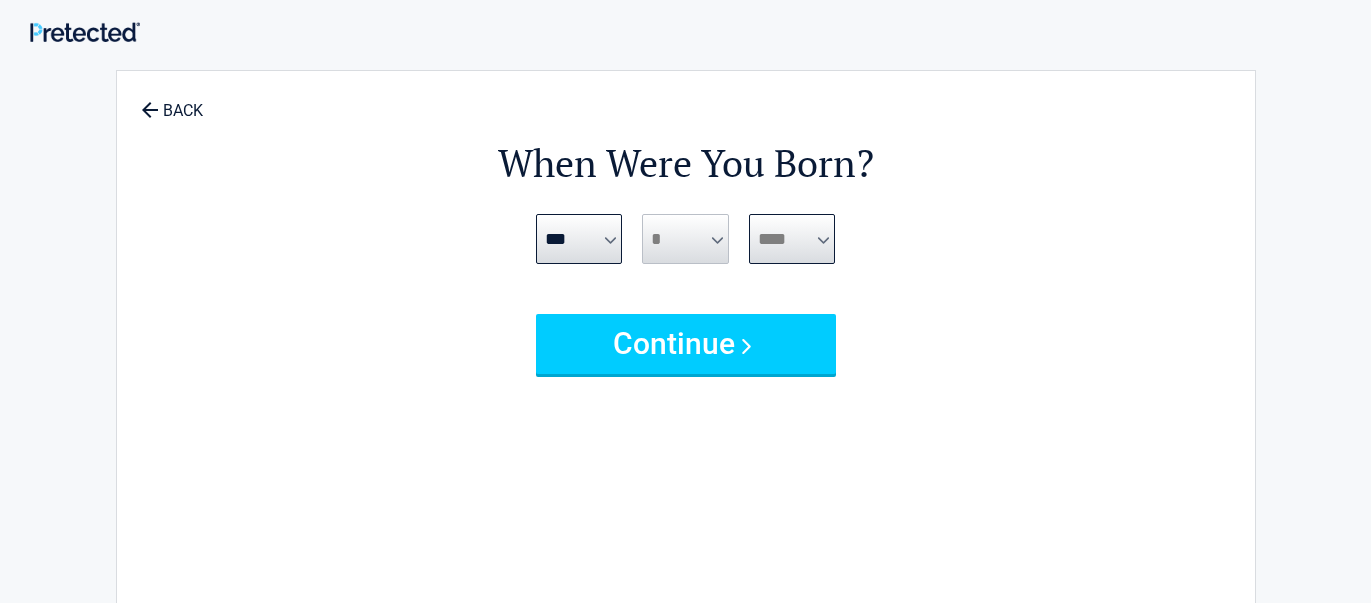 click on "****
****
****
****
****
****
****
****
****
****
****
****
****
****
****
****
****
****
****
****
****
****
****
****
****
****
****
****
****
****
****
****
****
****
****
****
****
****
****
****
****
****
****
****
****
****
****
****
****
****
****
****
****
****
****
****
****
****
****
****
****
****
****
****" at bounding box center (792, 239) 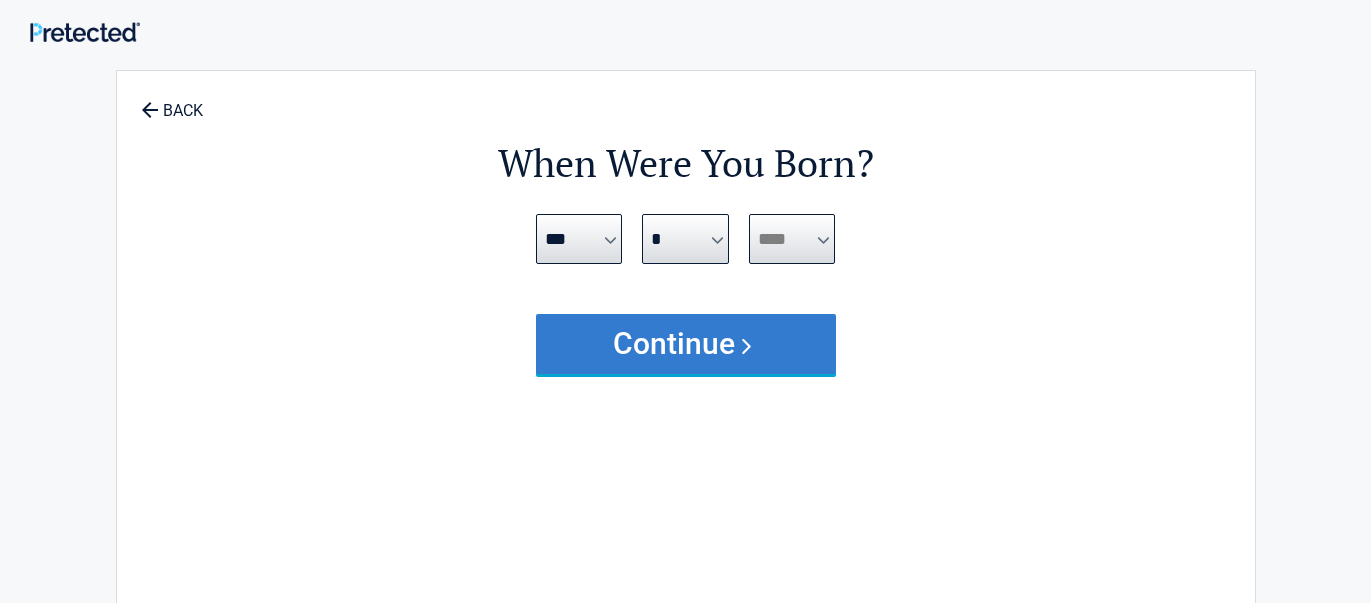 select on "****" 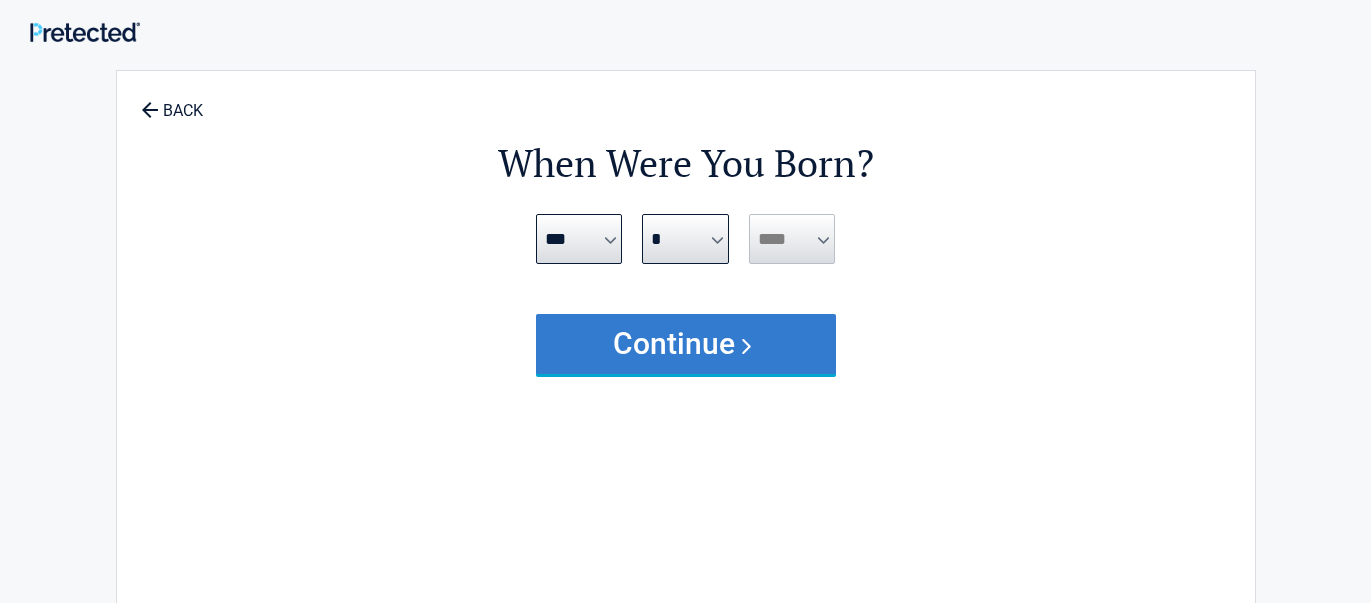 click on "Continue" at bounding box center (686, 344) 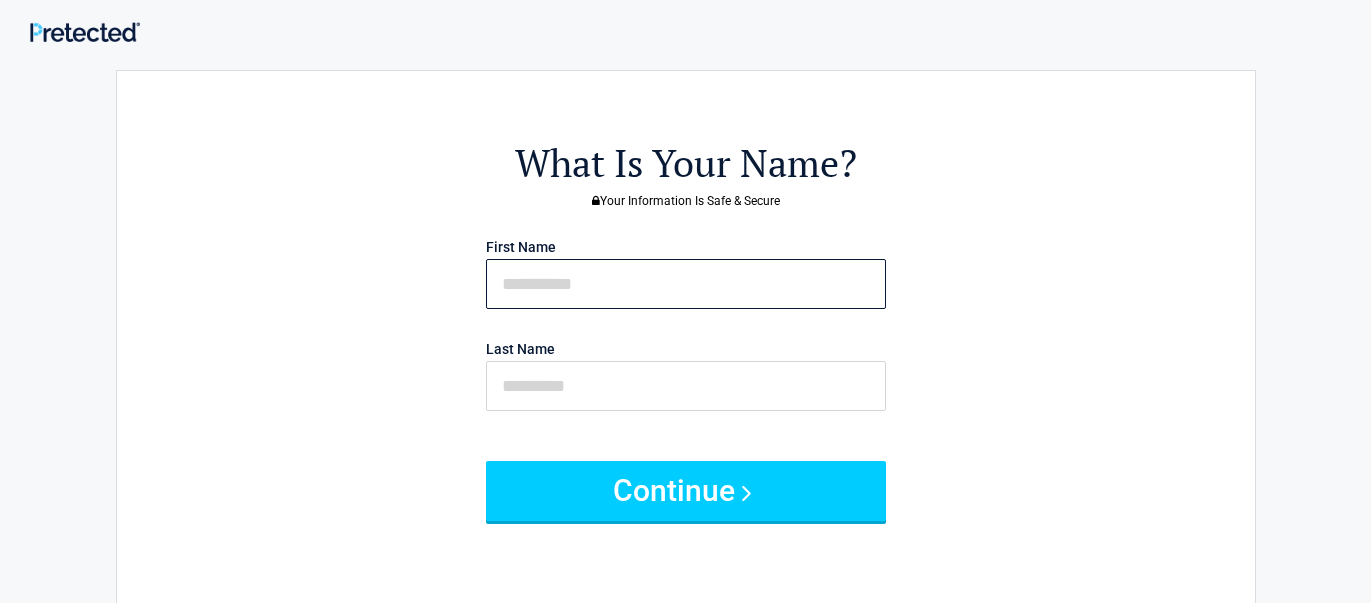 click at bounding box center [686, 284] 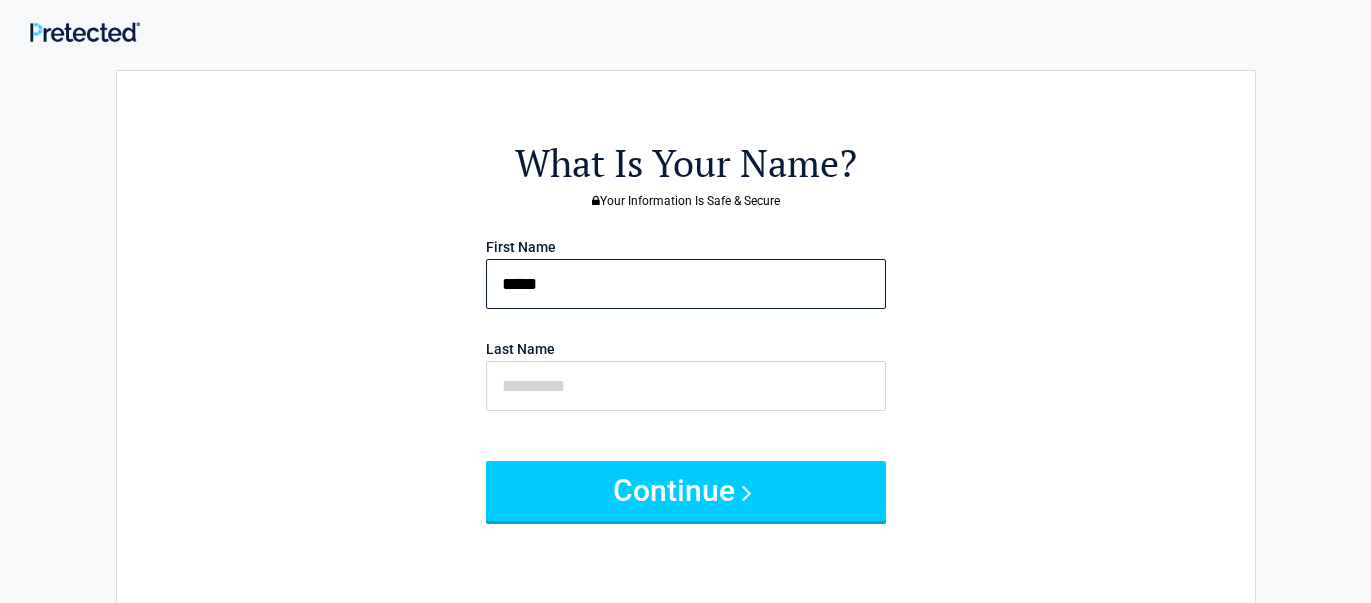 type on "*****" 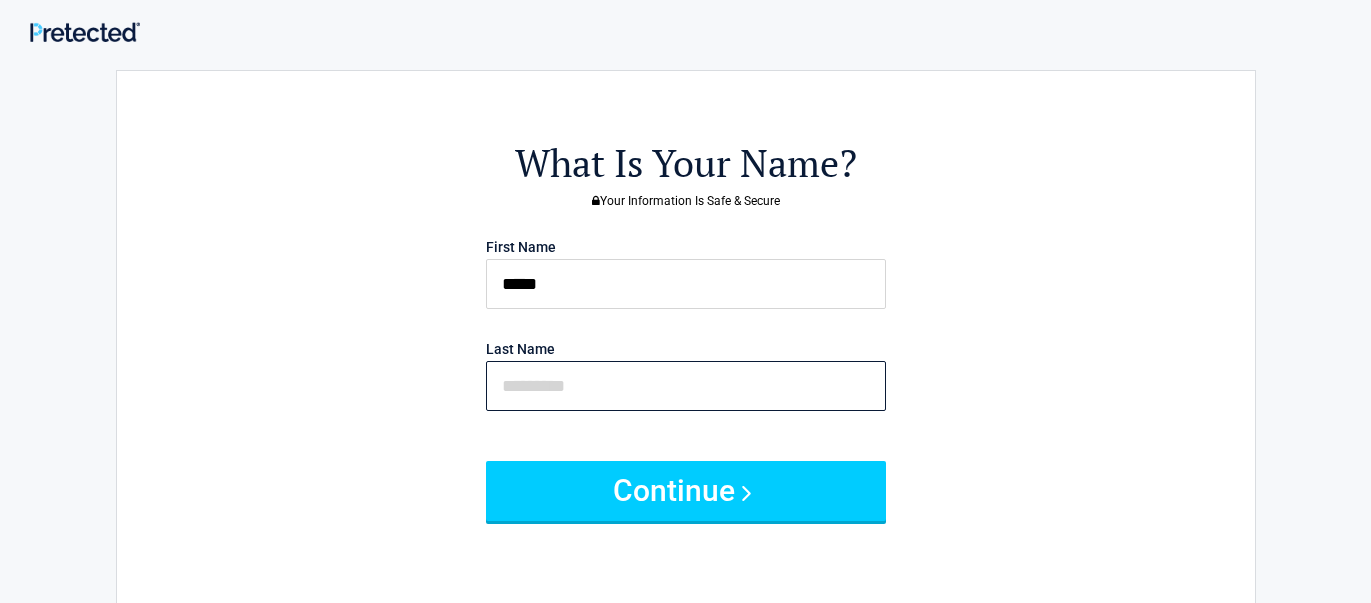click at bounding box center (686, 386) 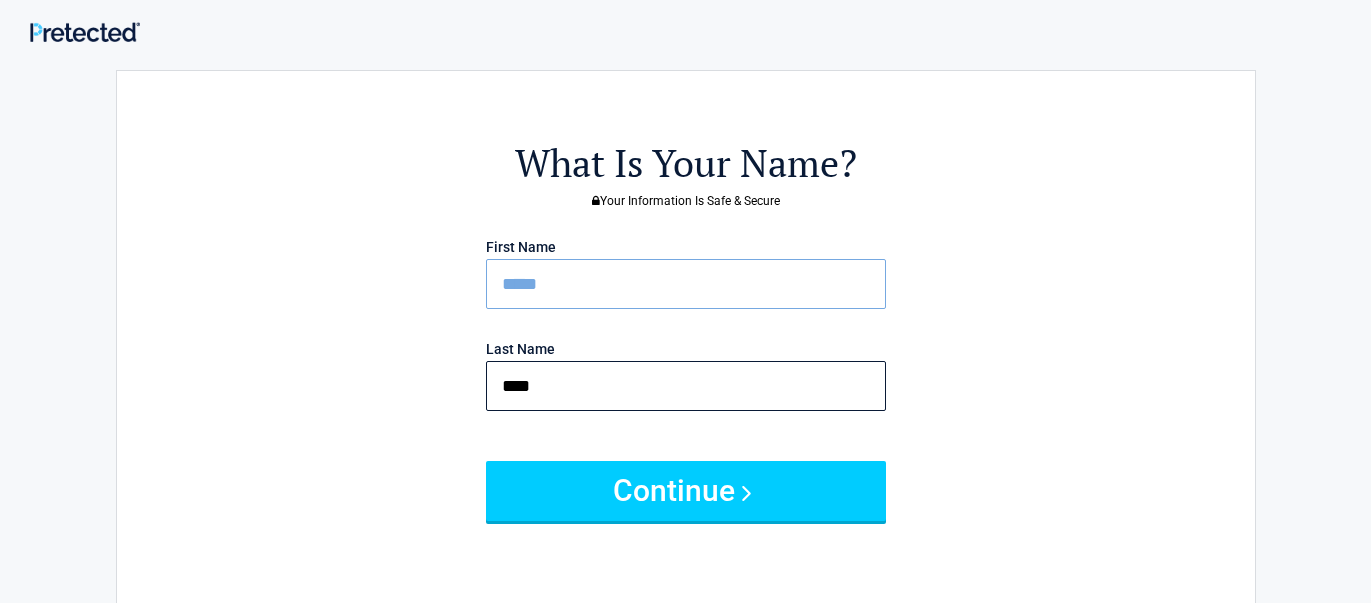 type on "****" 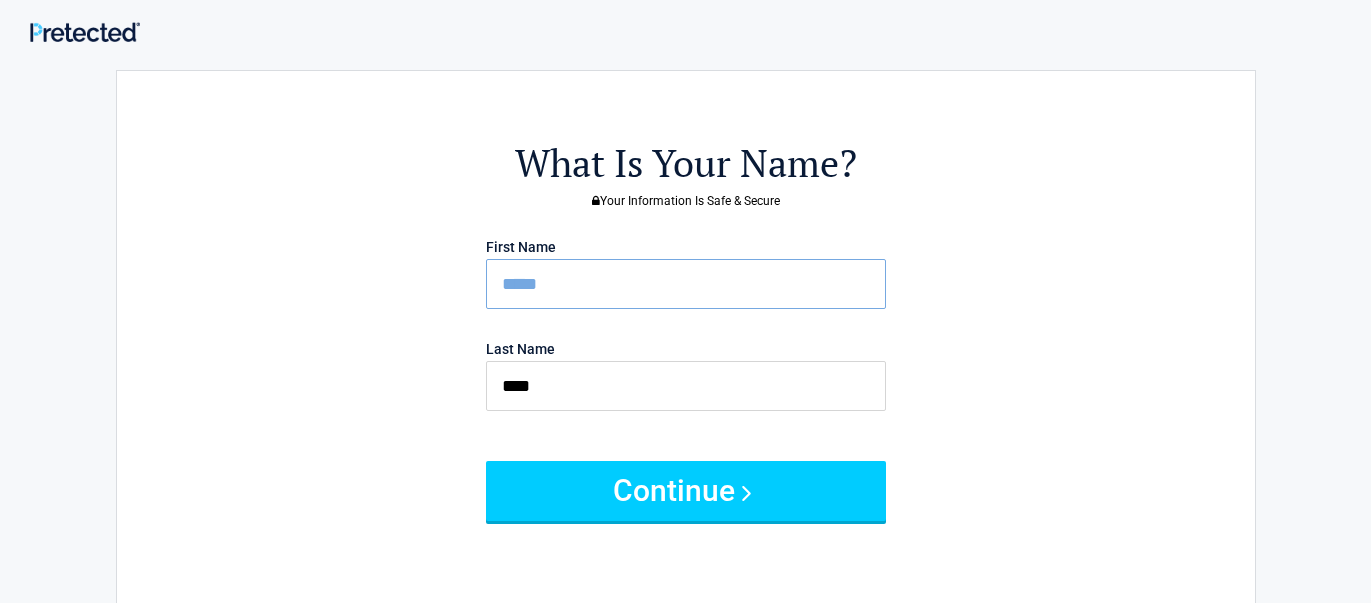 click on "**********" at bounding box center (686, 429) 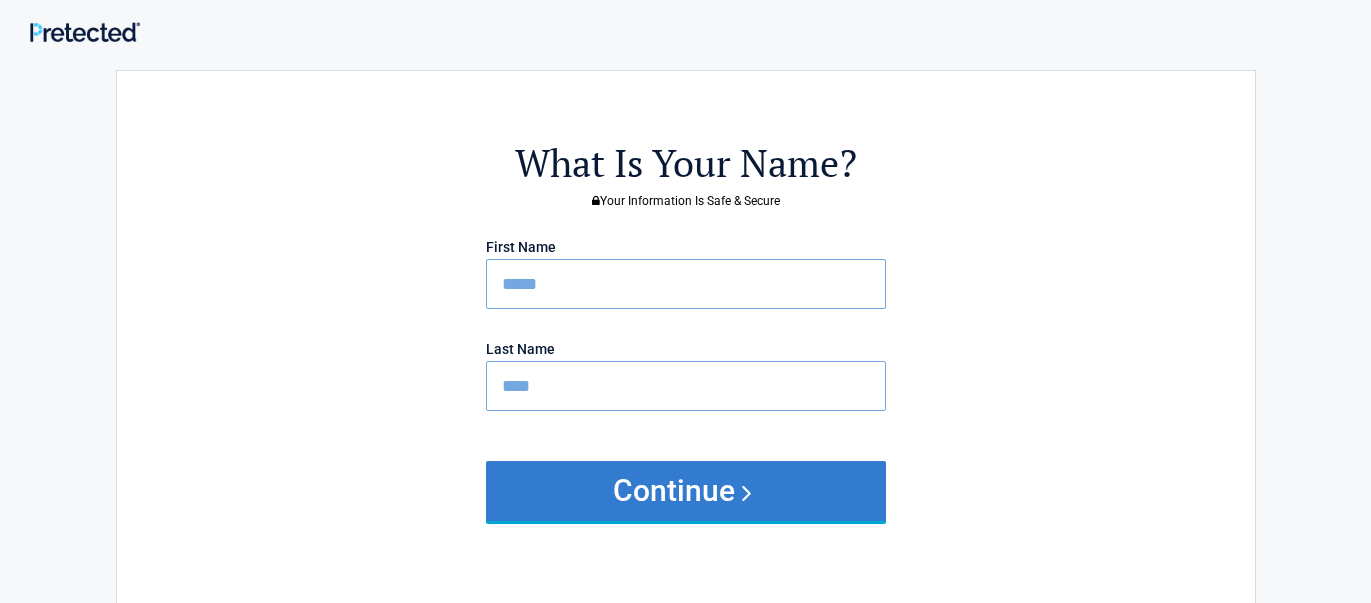 click on "Continue" at bounding box center (686, 491) 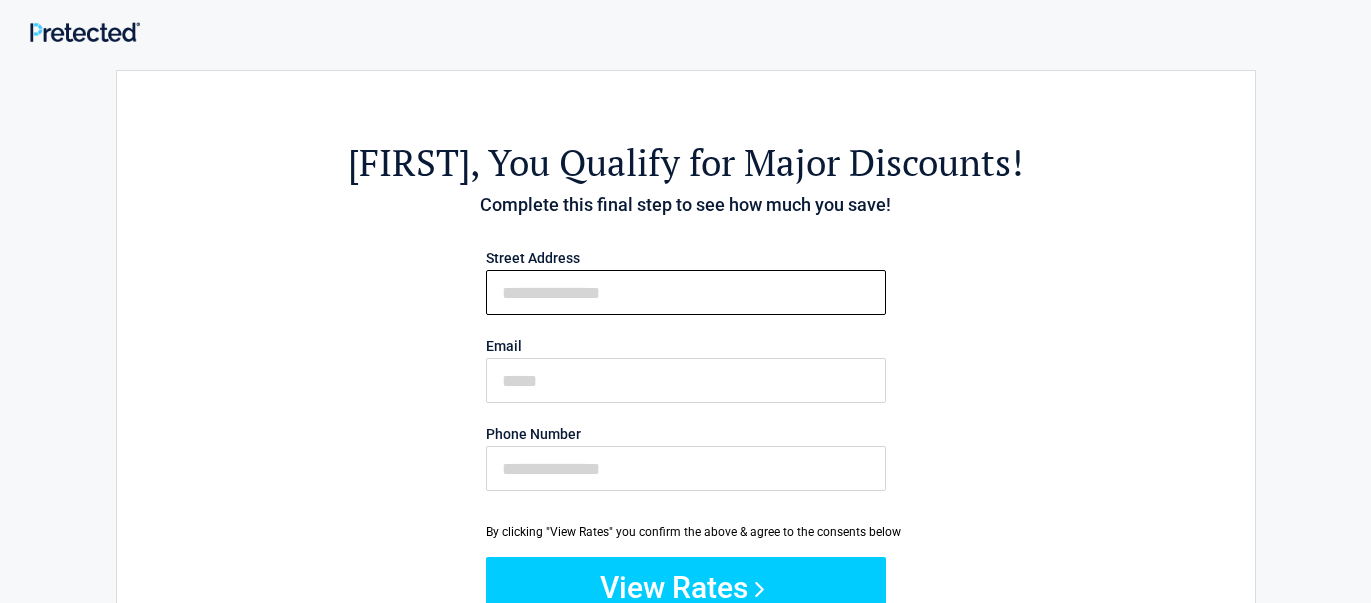 click on "First Name" at bounding box center [686, 292] 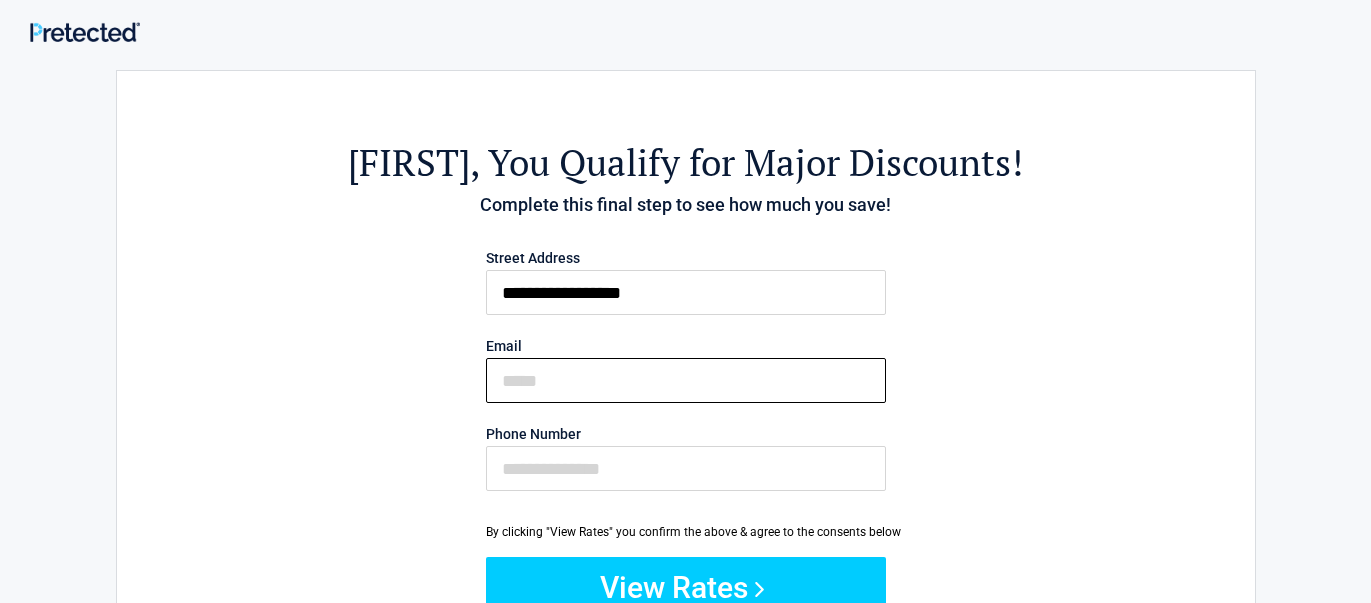 type on "**********" 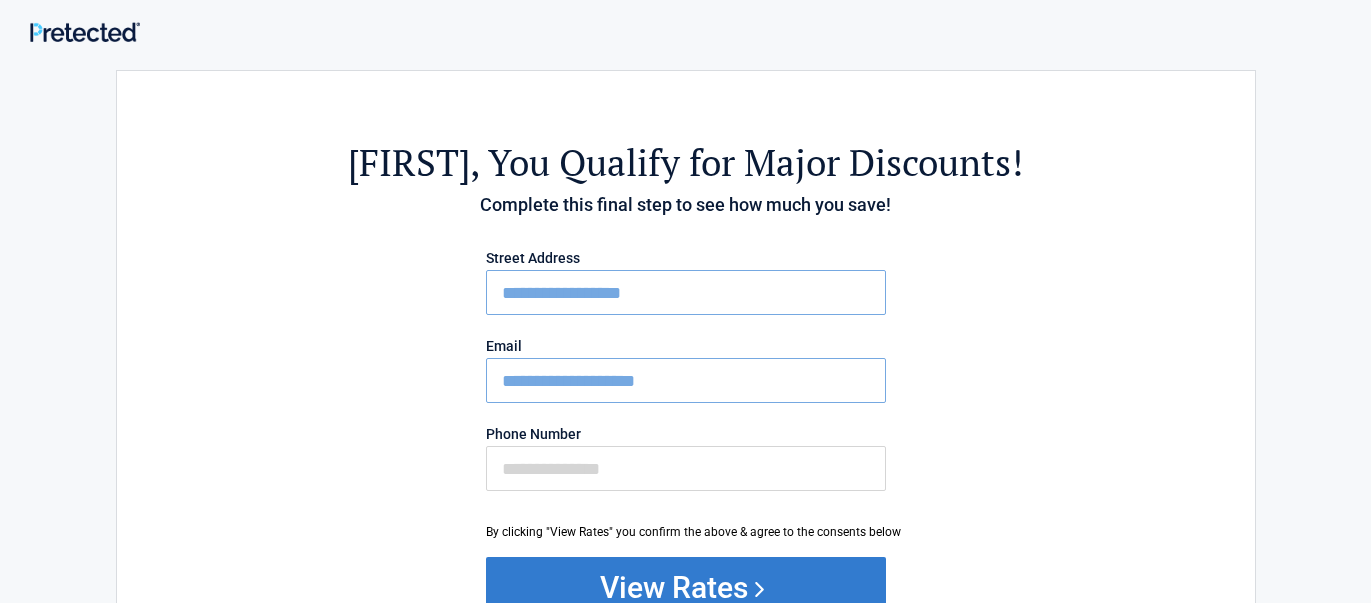 click on "View Rates" at bounding box center (686, 587) 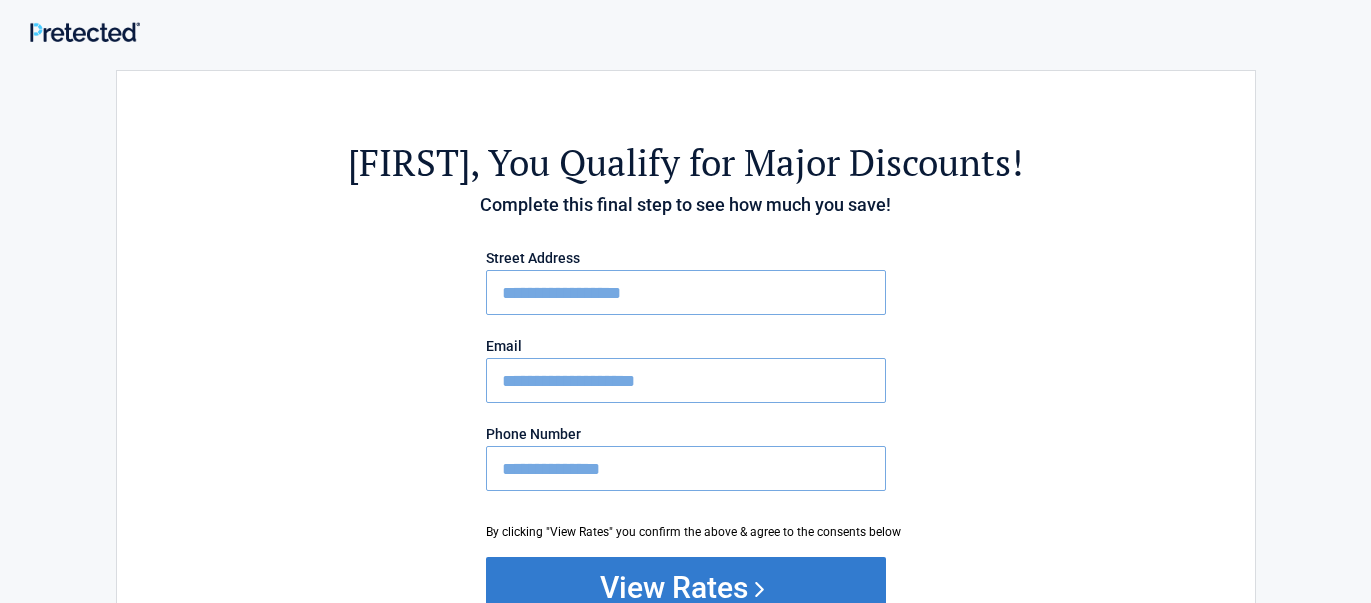 type on "**********" 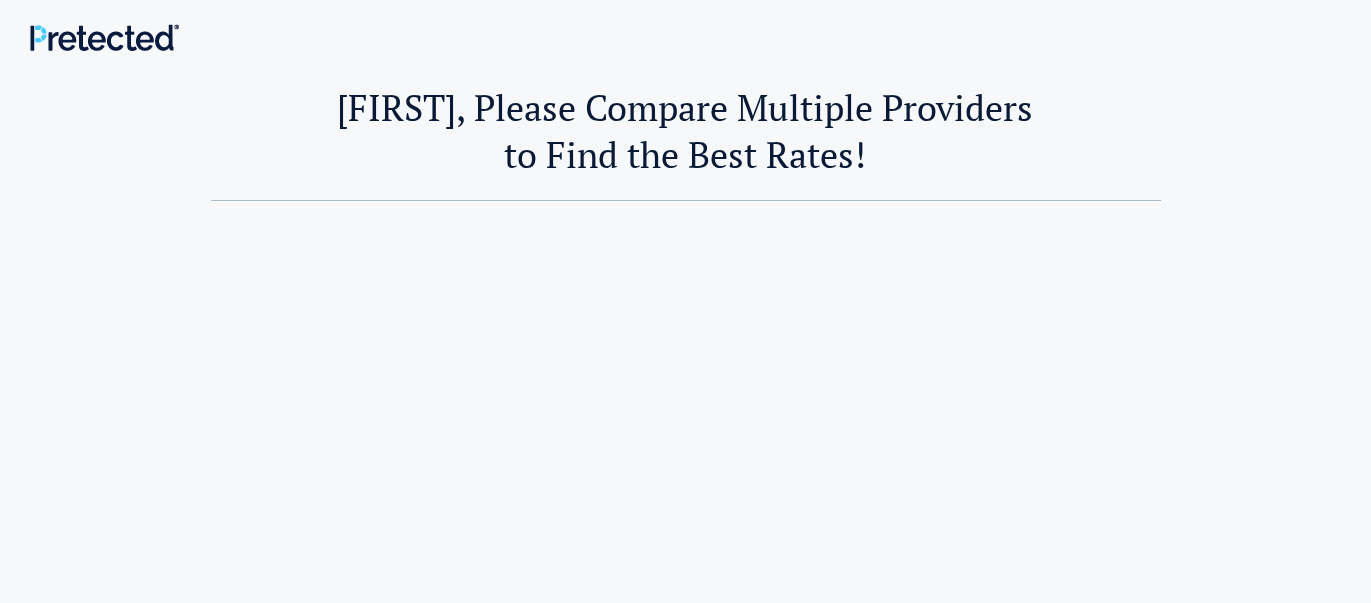 scroll, scrollTop: 0, scrollLeft: 0, axis: both 